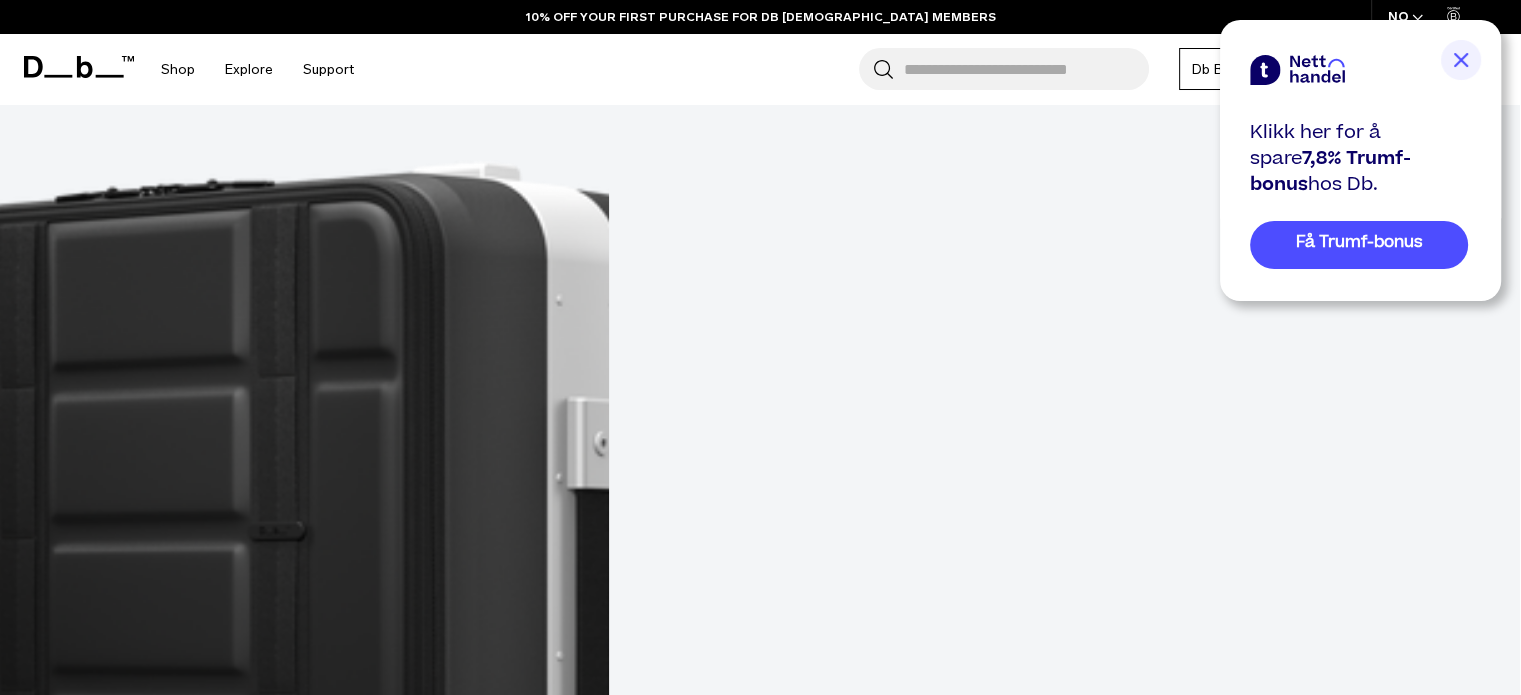 scroll, scrollTop: 0, scrollLeft: 0, axis: both 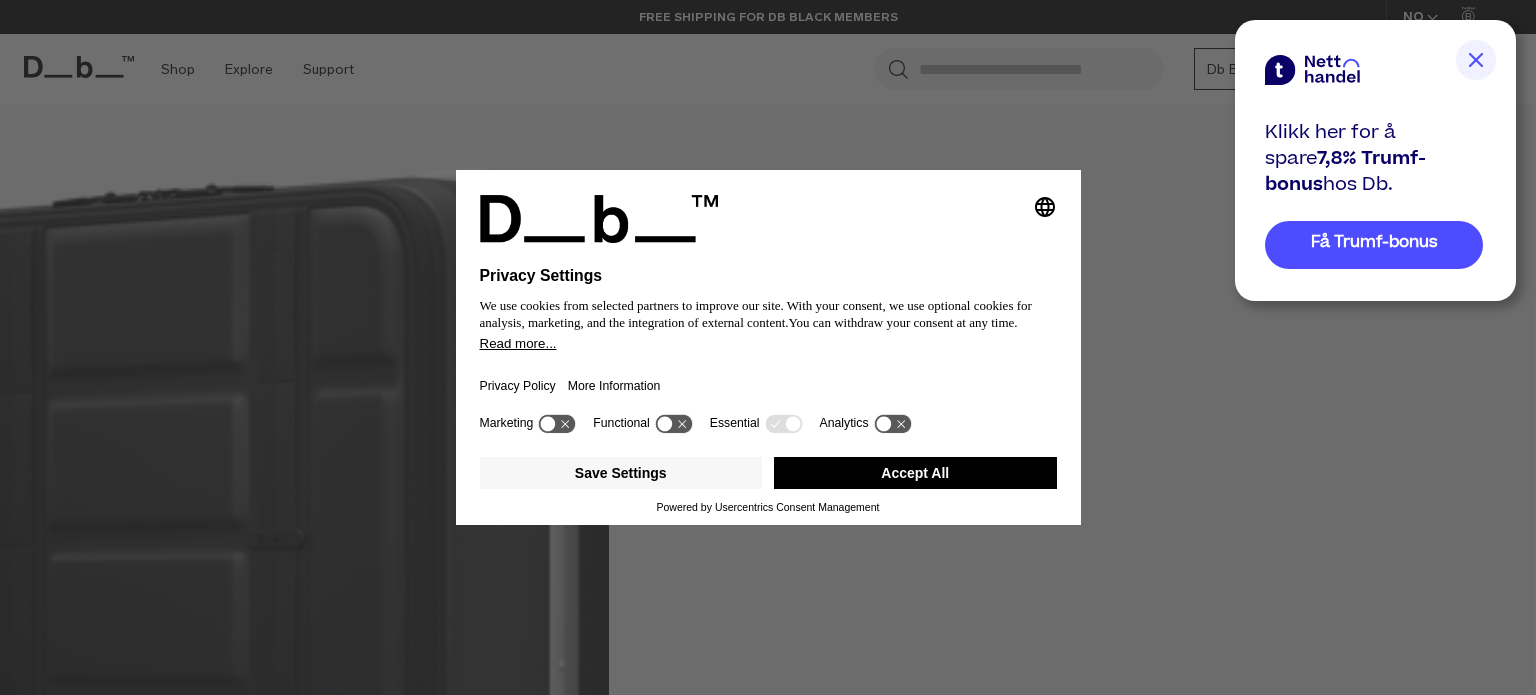 click on "Selecting an option will immediately change the language Privacy Settings We use cookies from selected partners to improve our site. With your consent, we use optional cookies for analysis, marketing, and the integration of external content.  You can withdraw your consent at any time. Read more... Privacy Policy More Information Marketing Functional Essential Analytics Save Settings Accept All Powered by   Usercentrics Consent Management" at bounding box center (768, 347) 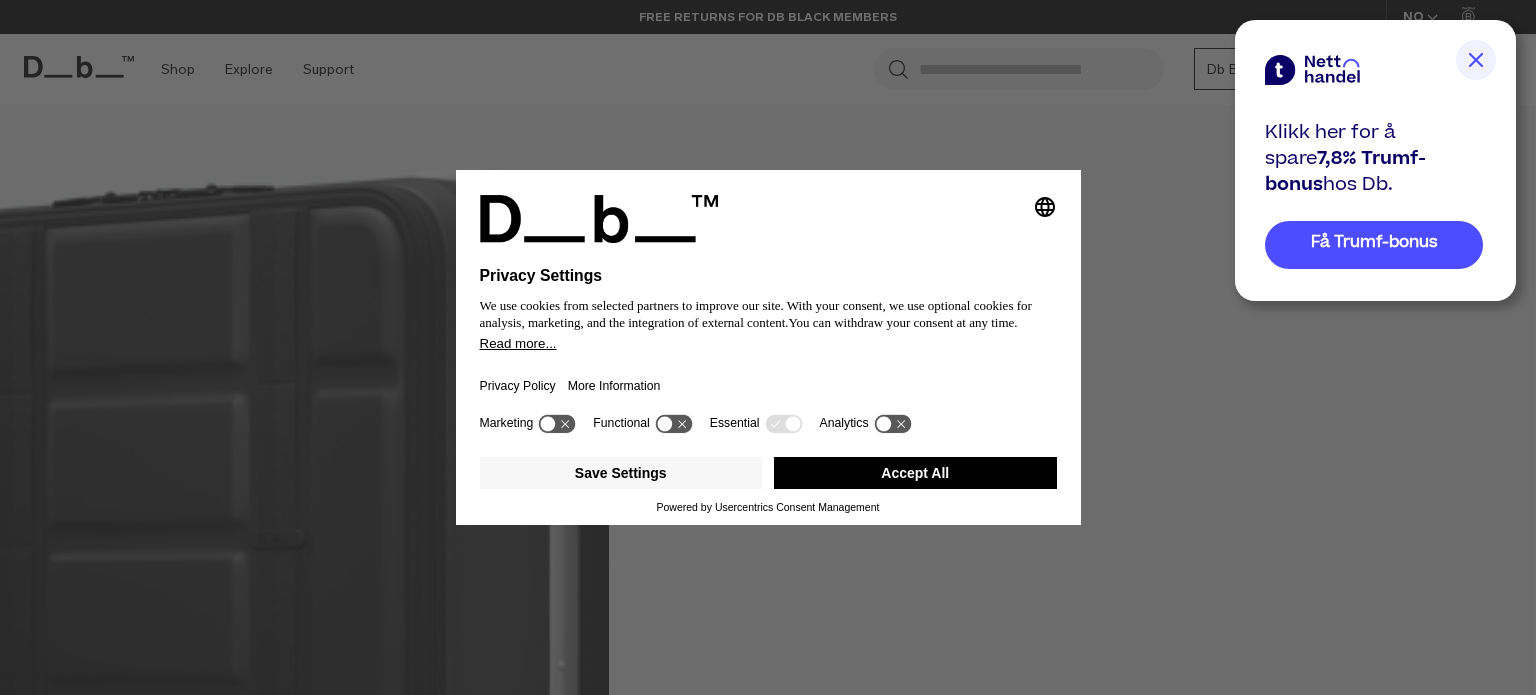 click on "Accept All" at bounding box center [915, 473] 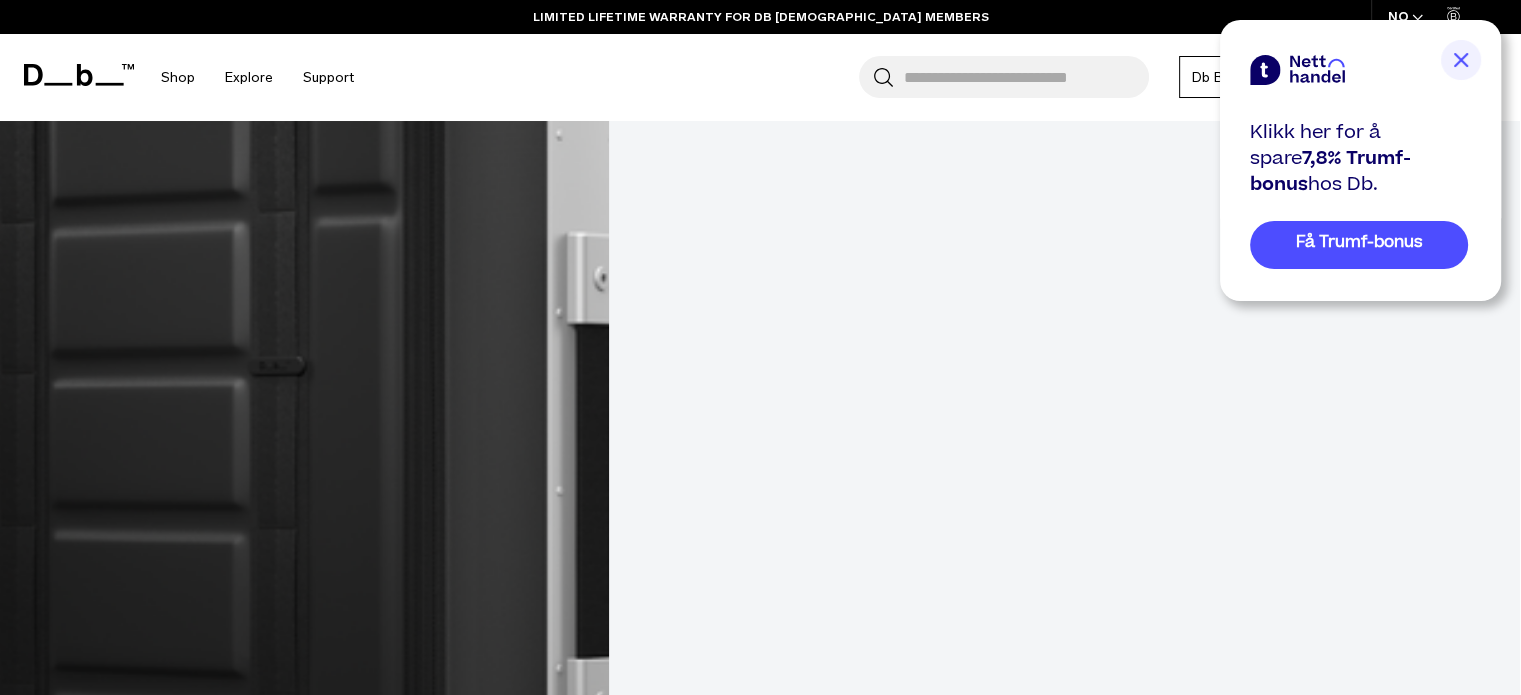 scroll, scrollTop: 1000, scrollLeft: 0, axis: vertical 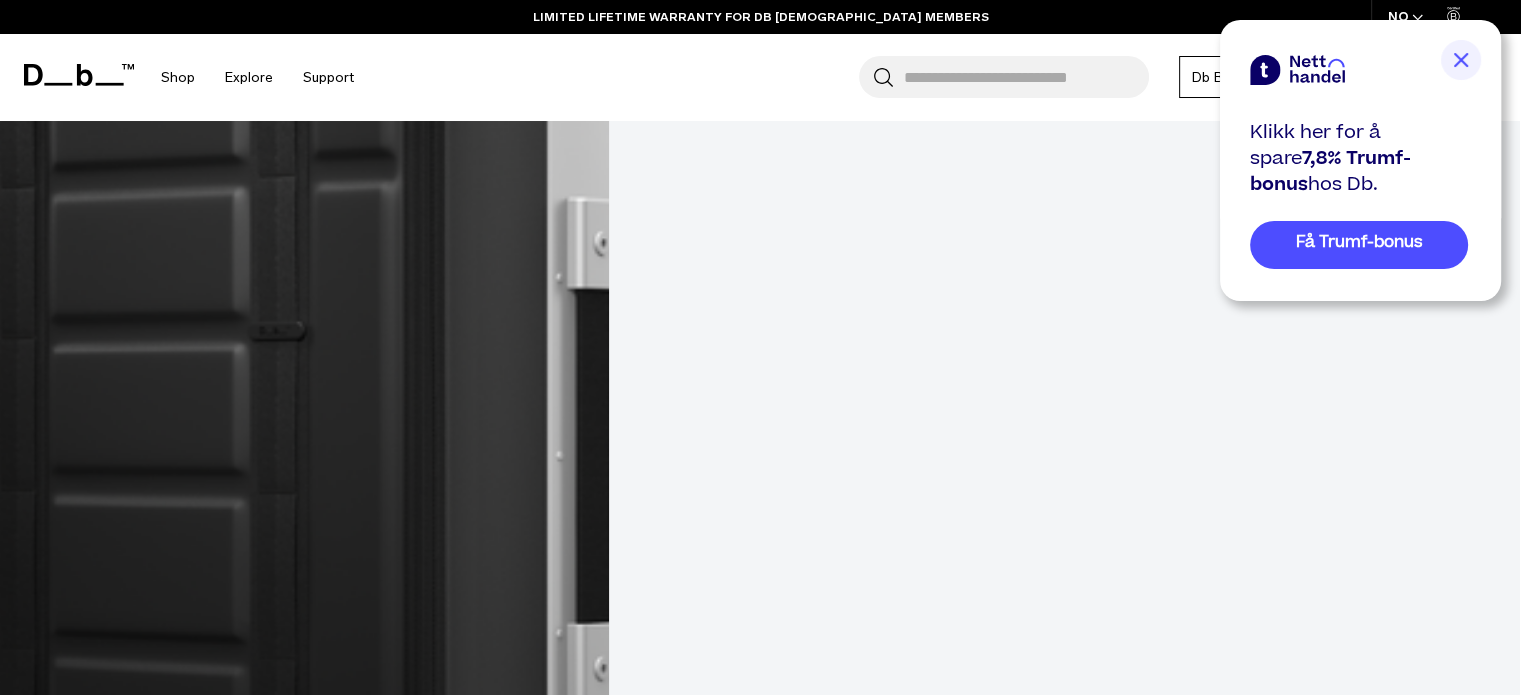 click at bounding box center (760, 4049) 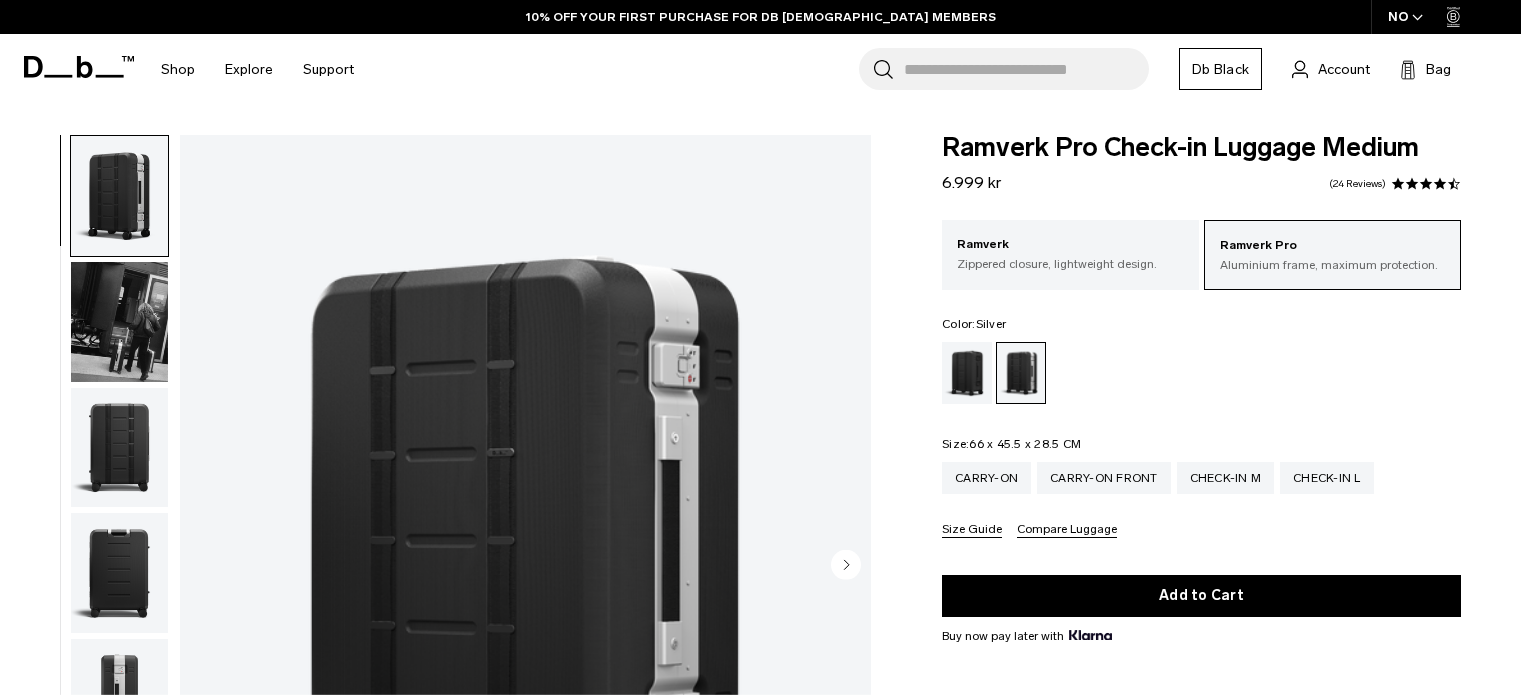 scroll, scrollTop: 400, scrollLeft: 0, axis: vertical 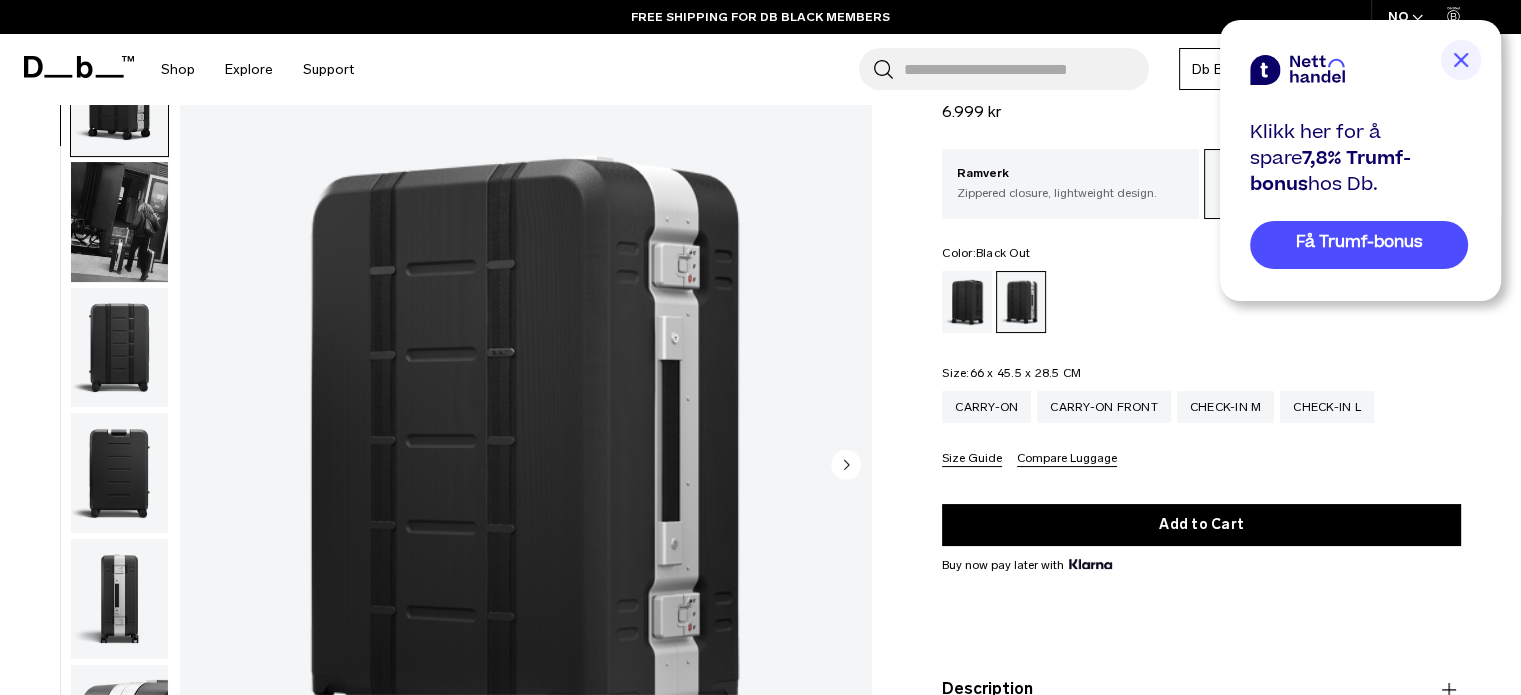 click at bounding box center [967, 302] 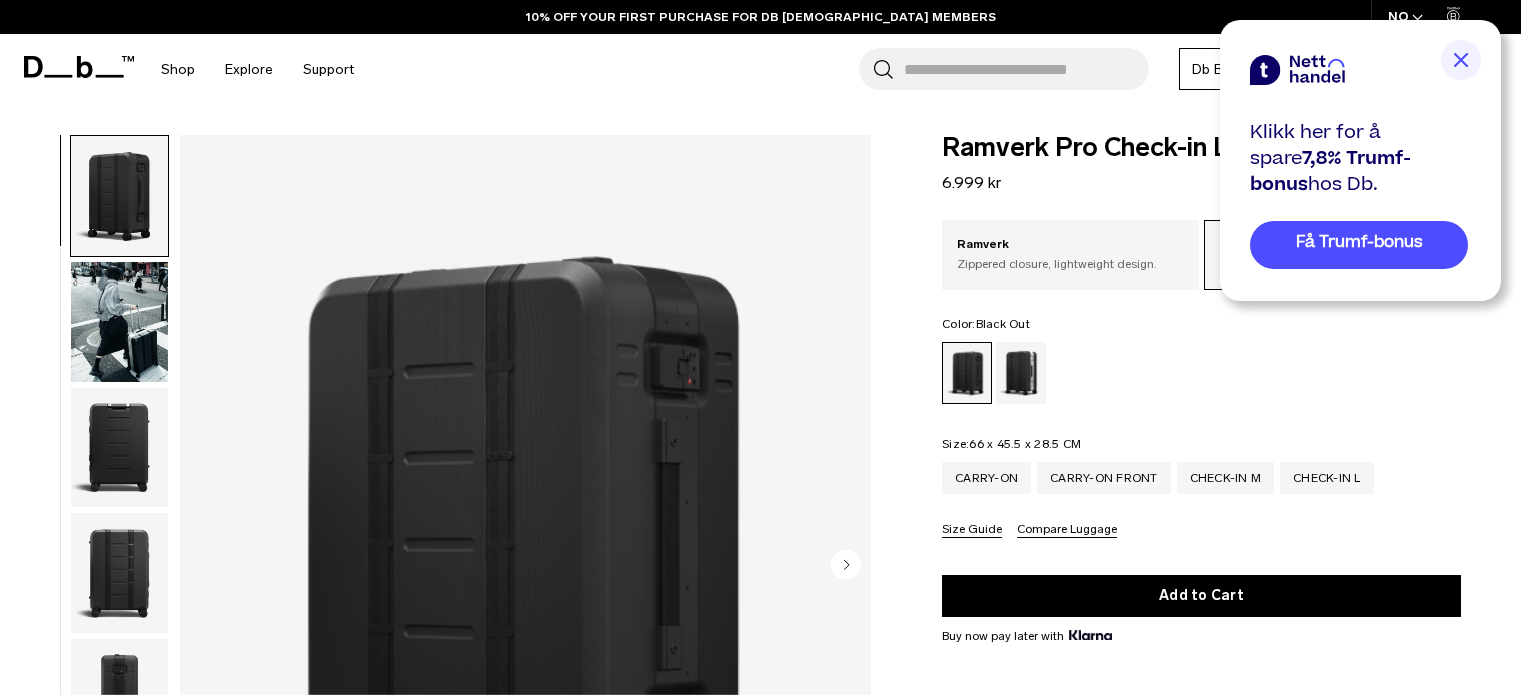 scroll, scrollTop: 0, scrollLeft: 0, axis: both 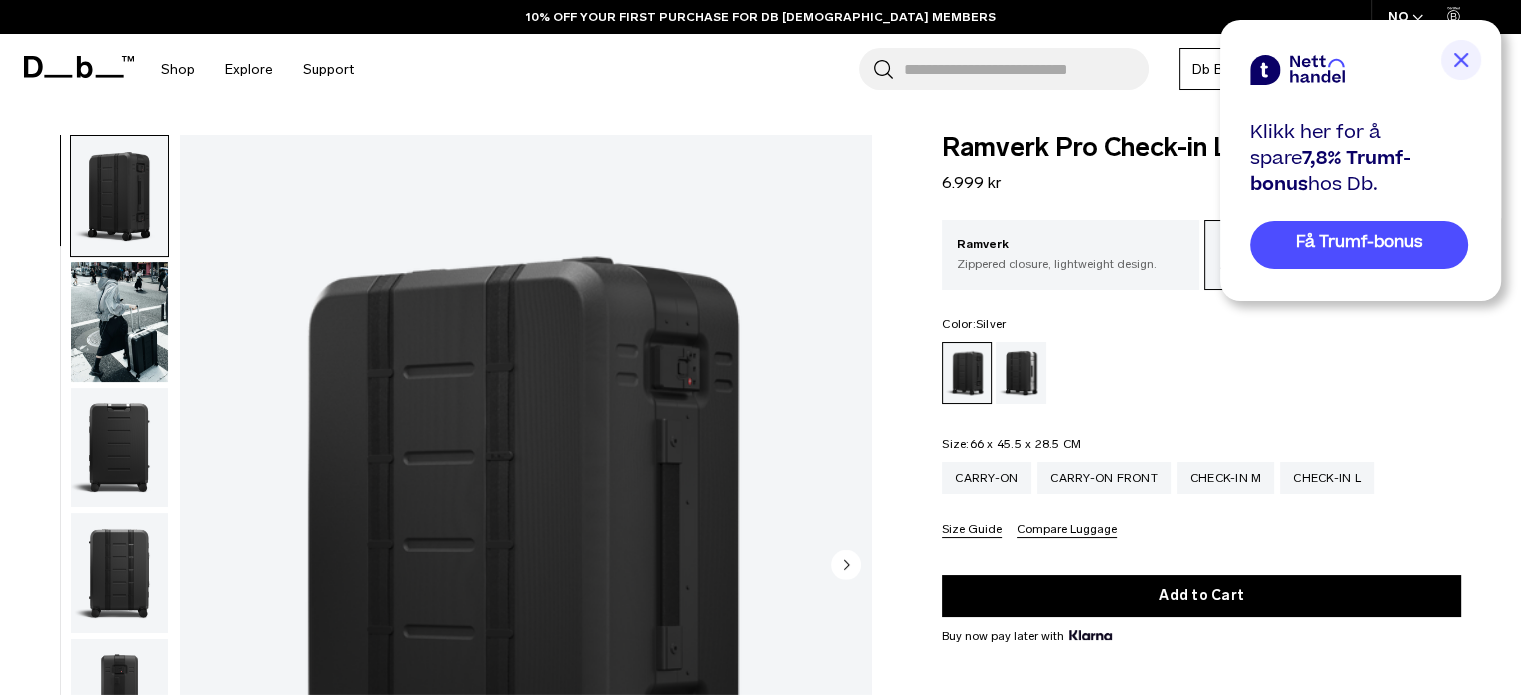 click at bounding box center [1021, 373] 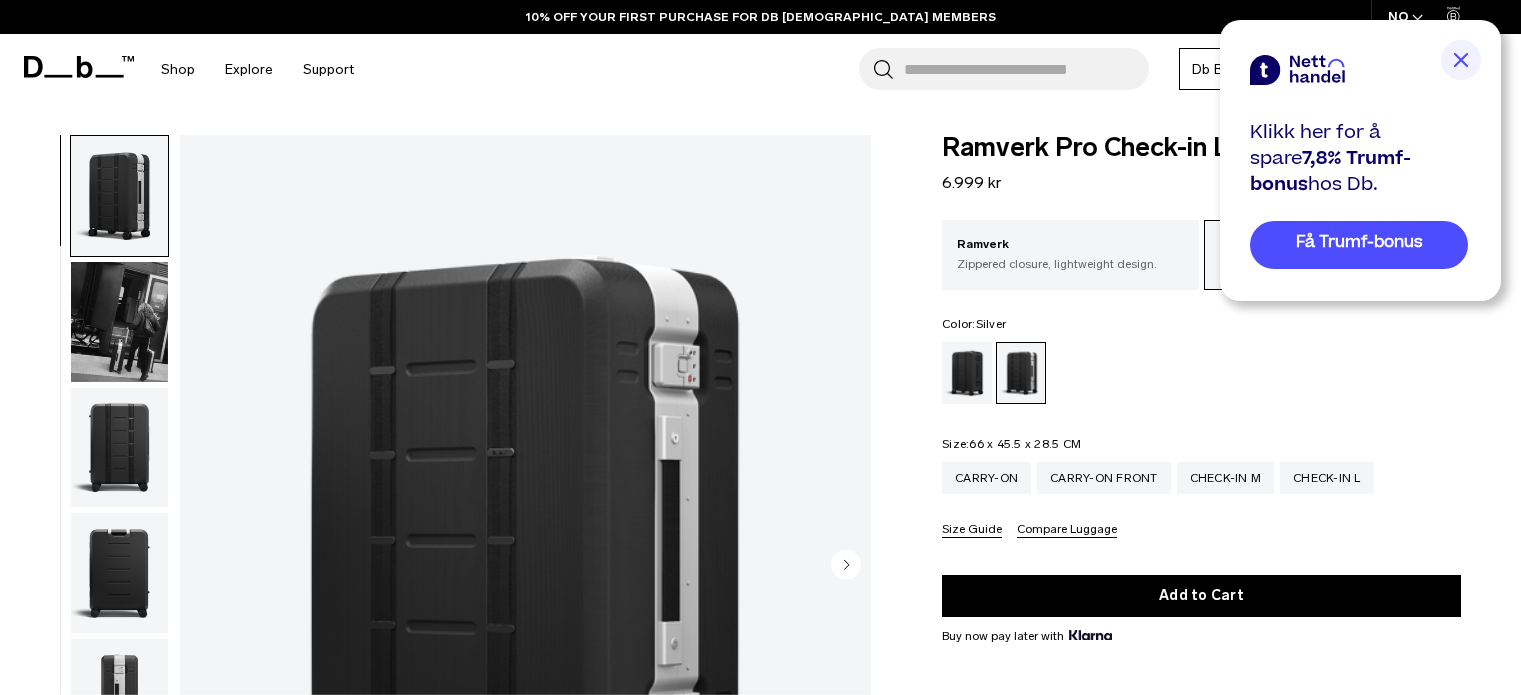 scroll, scrollTop: 100, scrollLeft: 0, axis: vertical 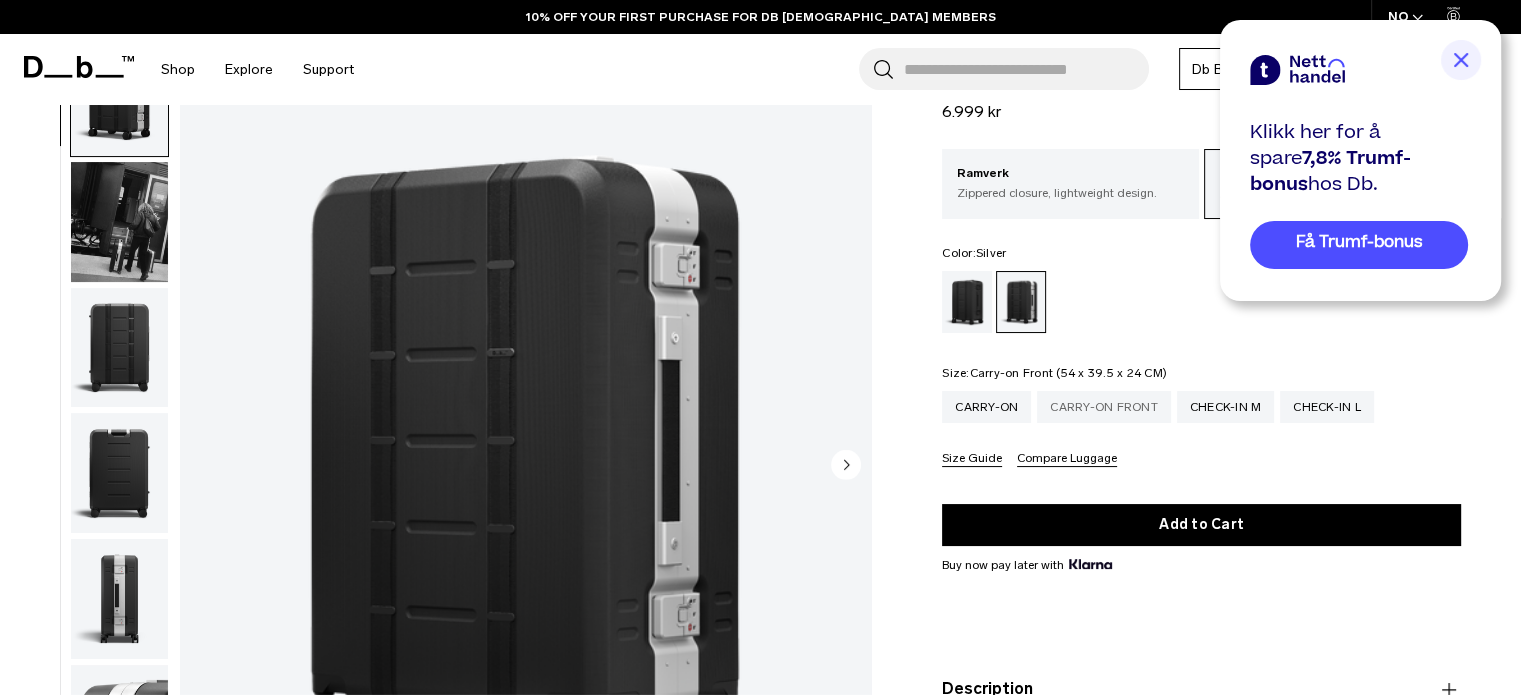 click on "Carry-on Front" at bounding box center [1104, 407] 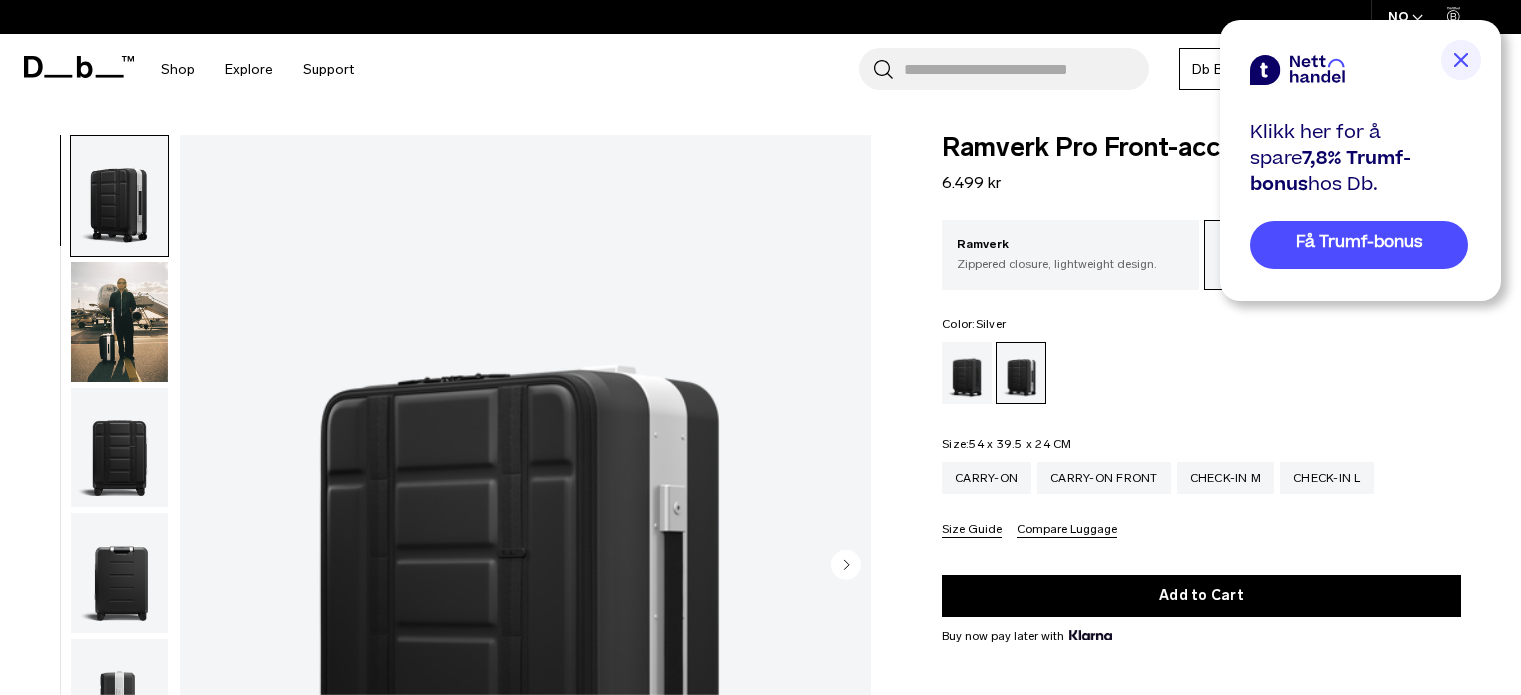 scroll, scrollTop: 100, scrollLeft: 0, axis: vertical 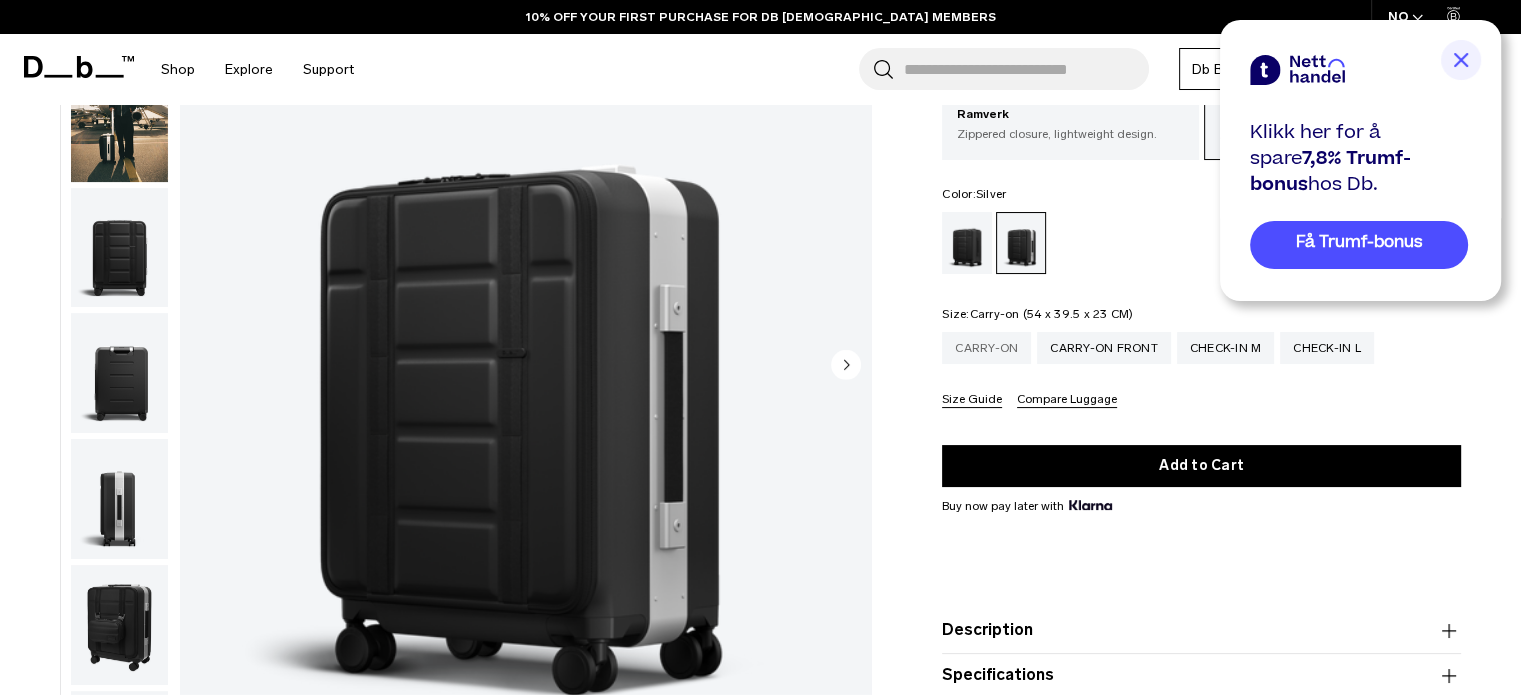 click on "Carry-on" at bounding box center (986, 348) 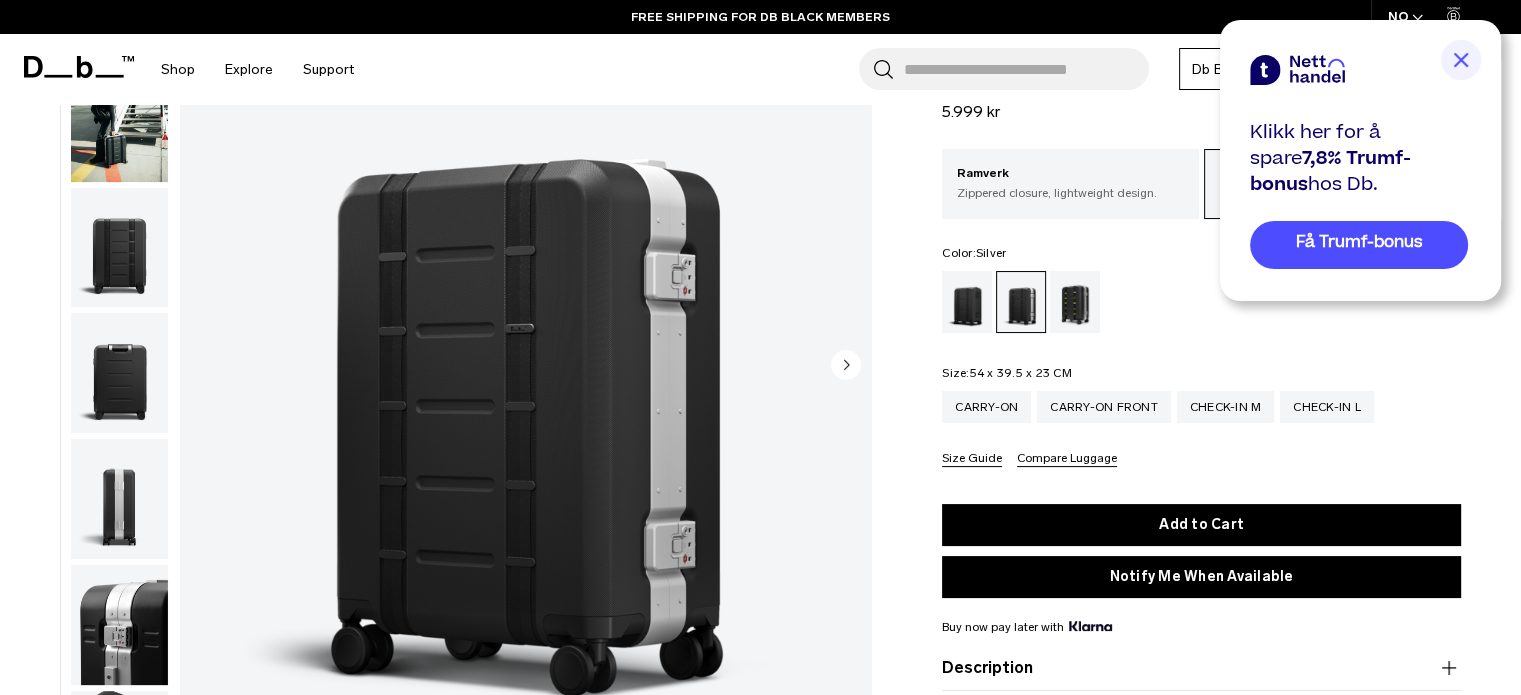 scroll, scrollTop: 251, scrollLeft: 0, axis: vertical 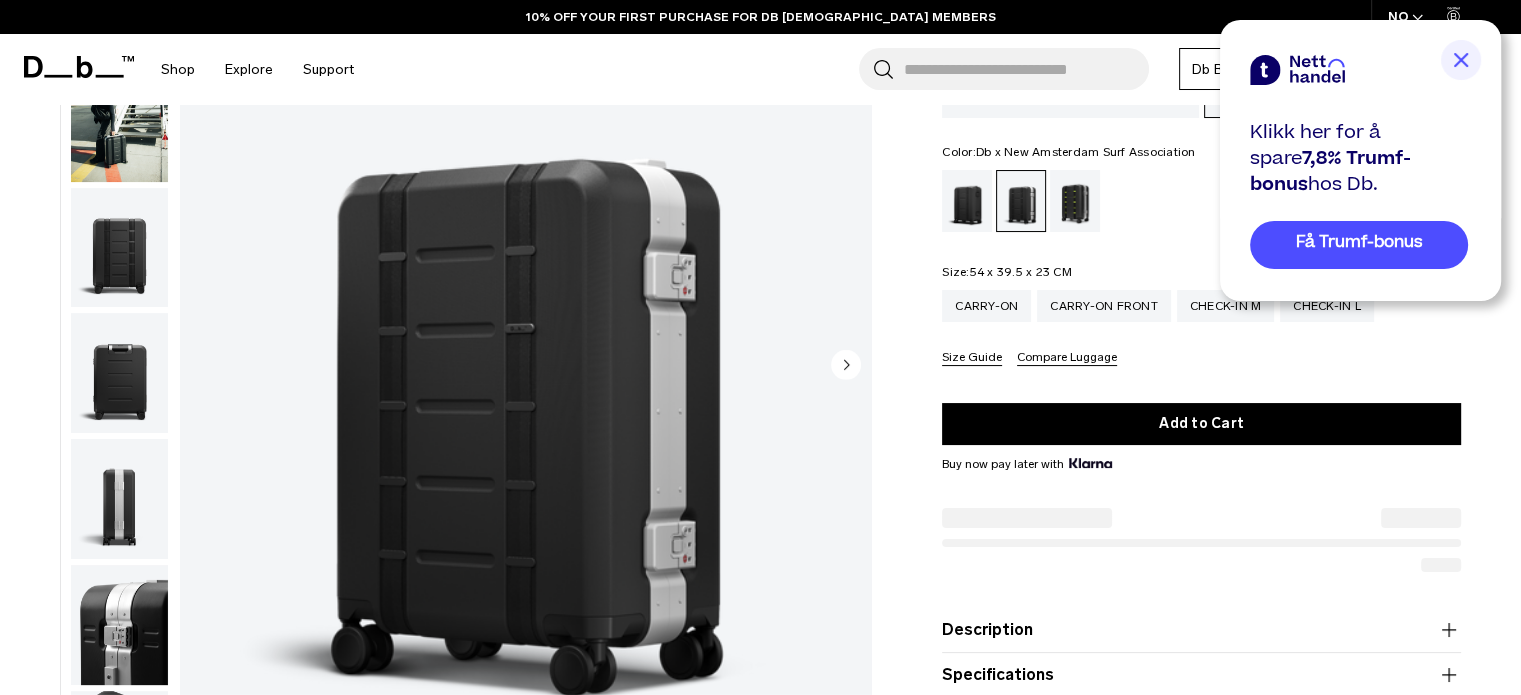click at bounding box center [1075, 201] 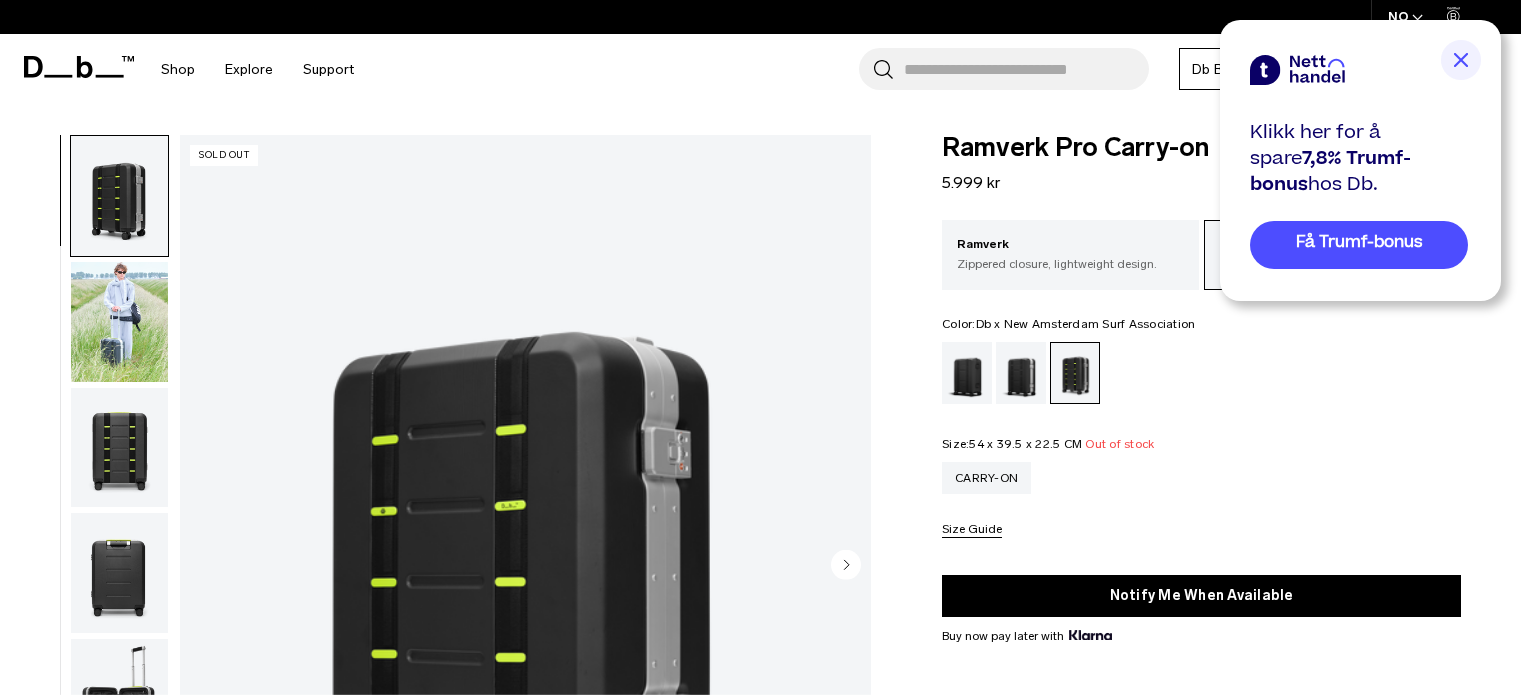 scroll, scrollTop: 176, scrollLeft: 0, axis: vertical 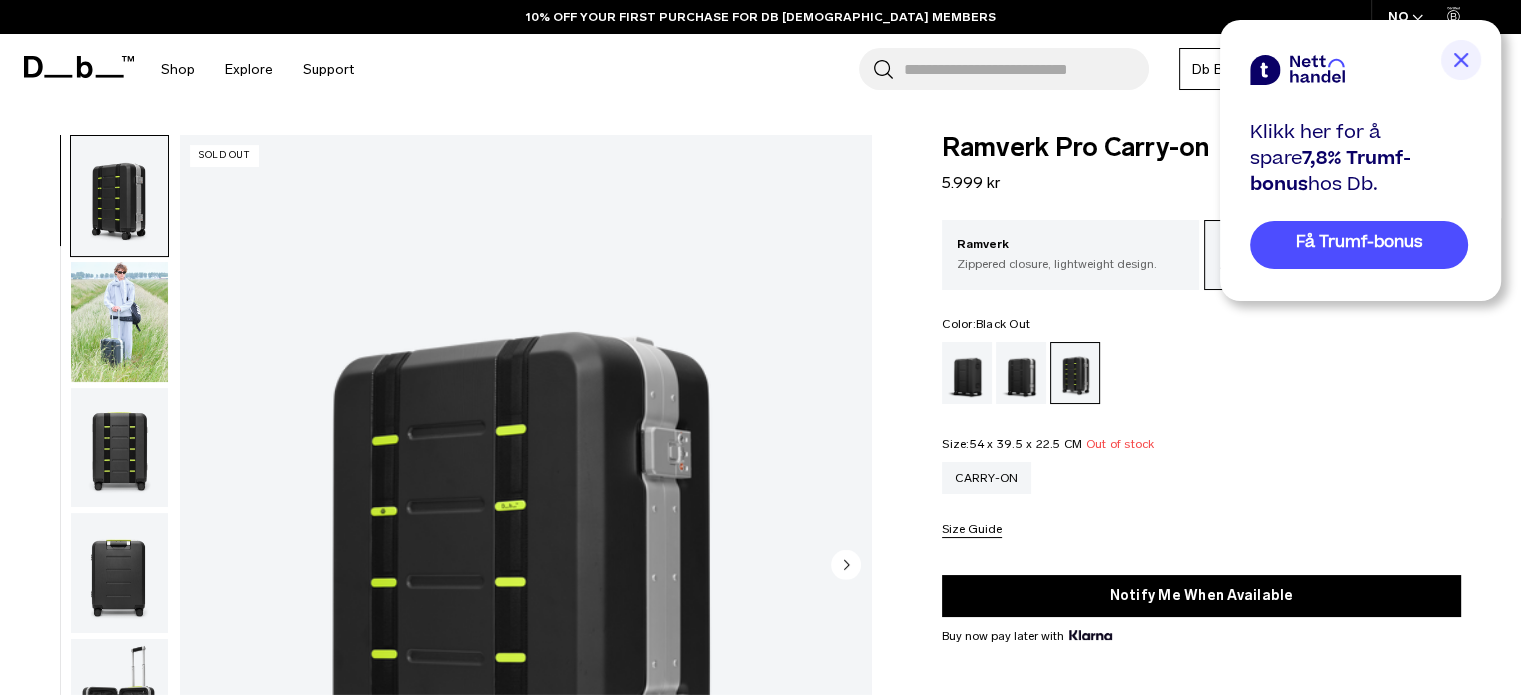 click at bounding box center [967, 373] 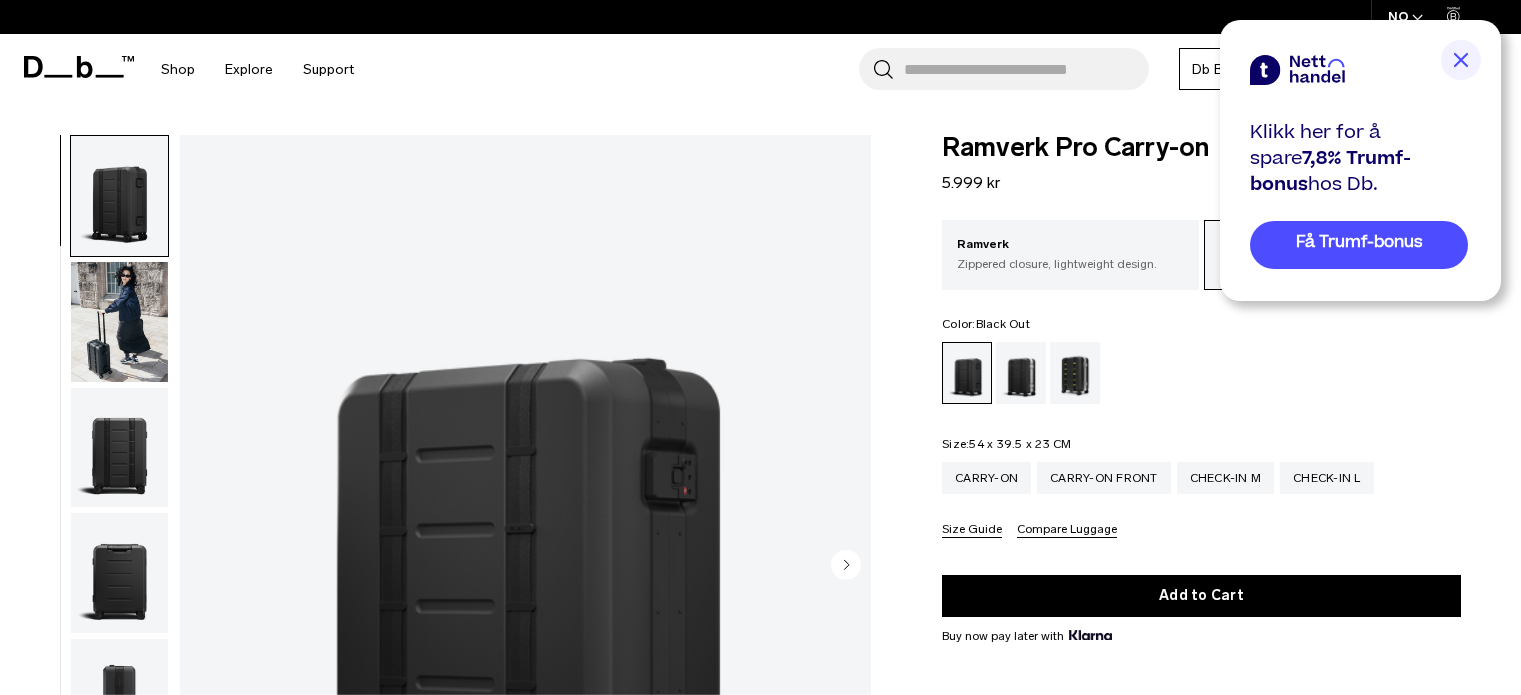 scroll, scrollTop: 0, scrollLeft: 0, axis: both 